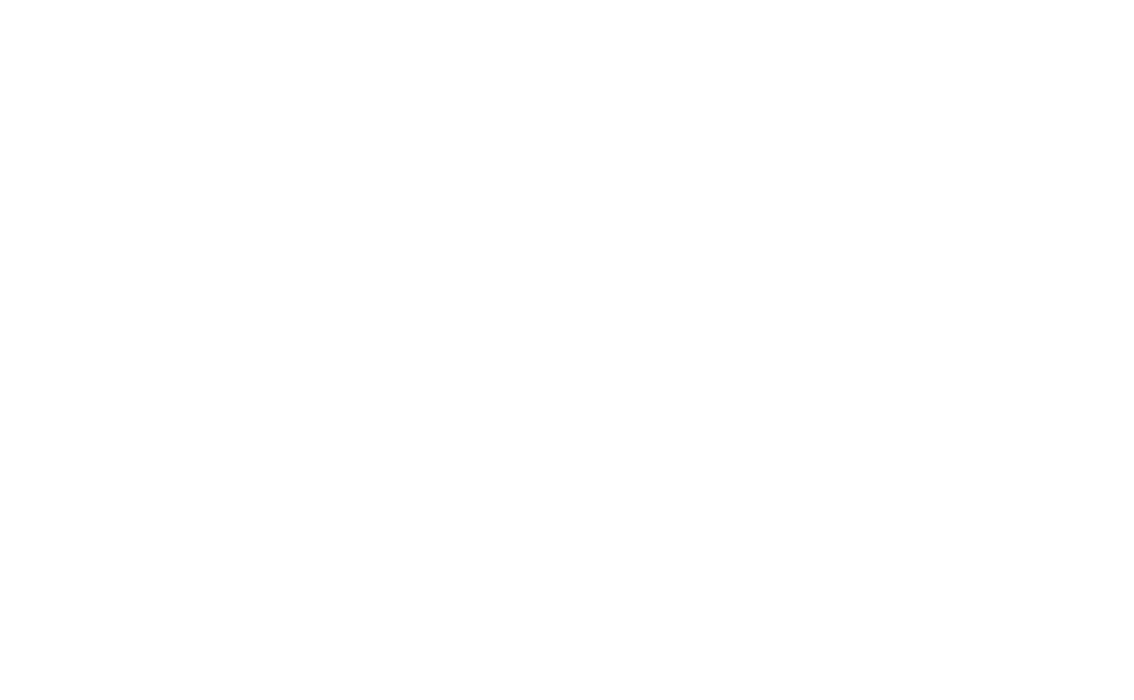 scroll, scrollTop: 0, scrollLeft: 0, axis: both 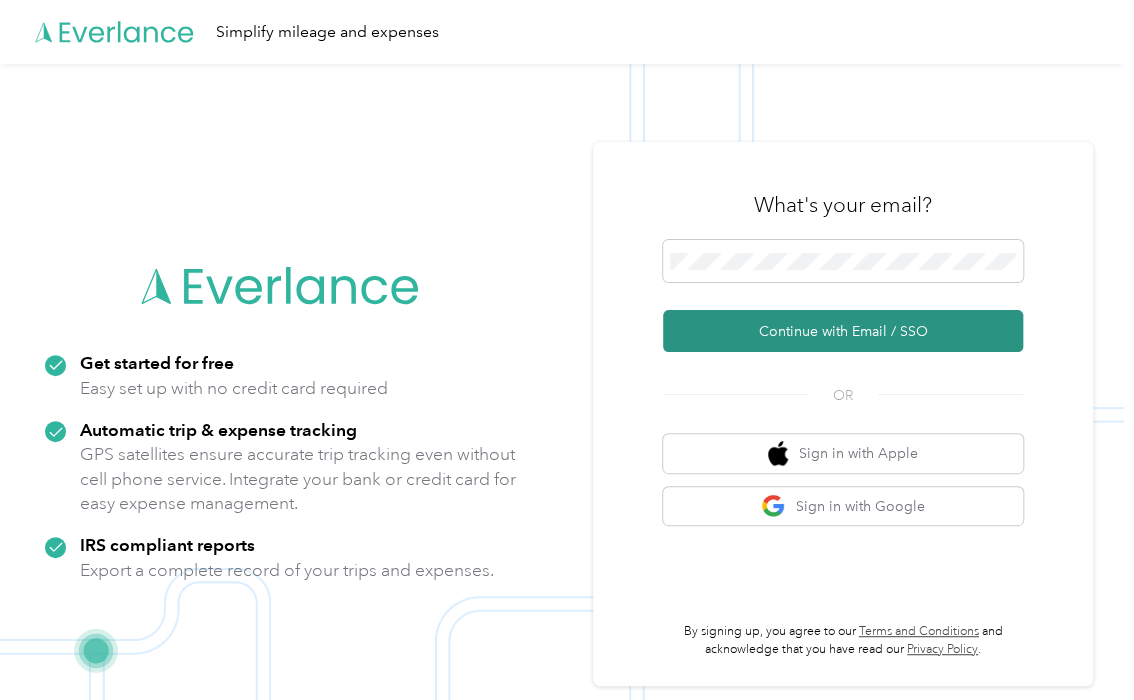 click on "Continue with Email / SSO" at bounding box center (843, 331) 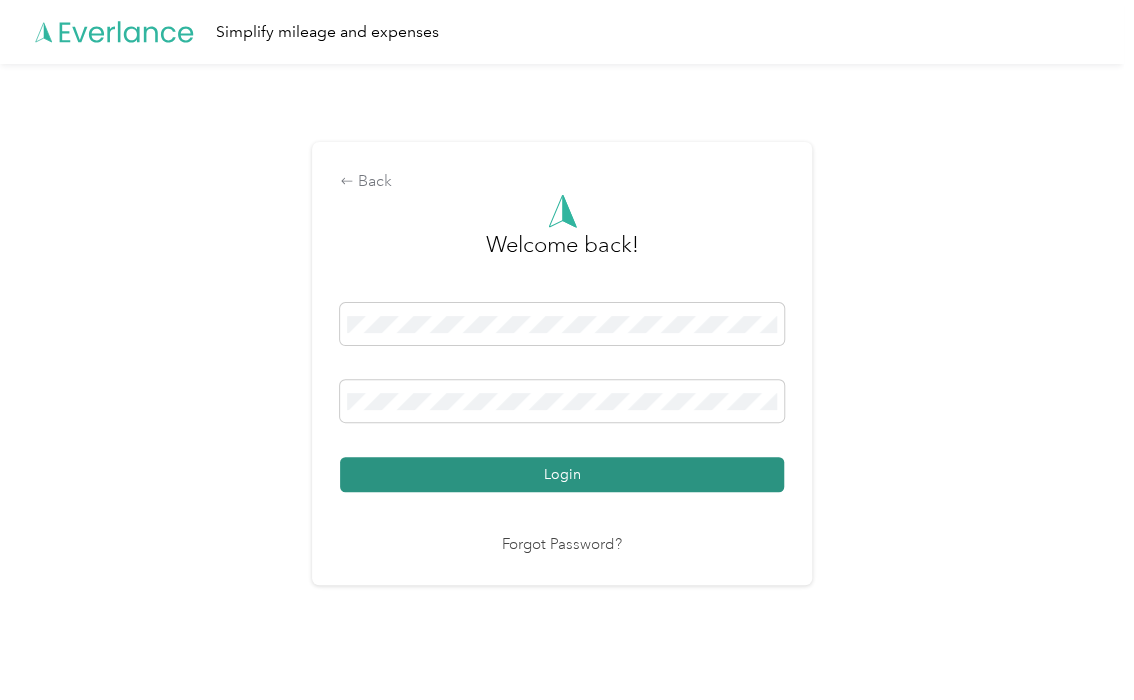 click on "Login" at bounding box center [562, 474] 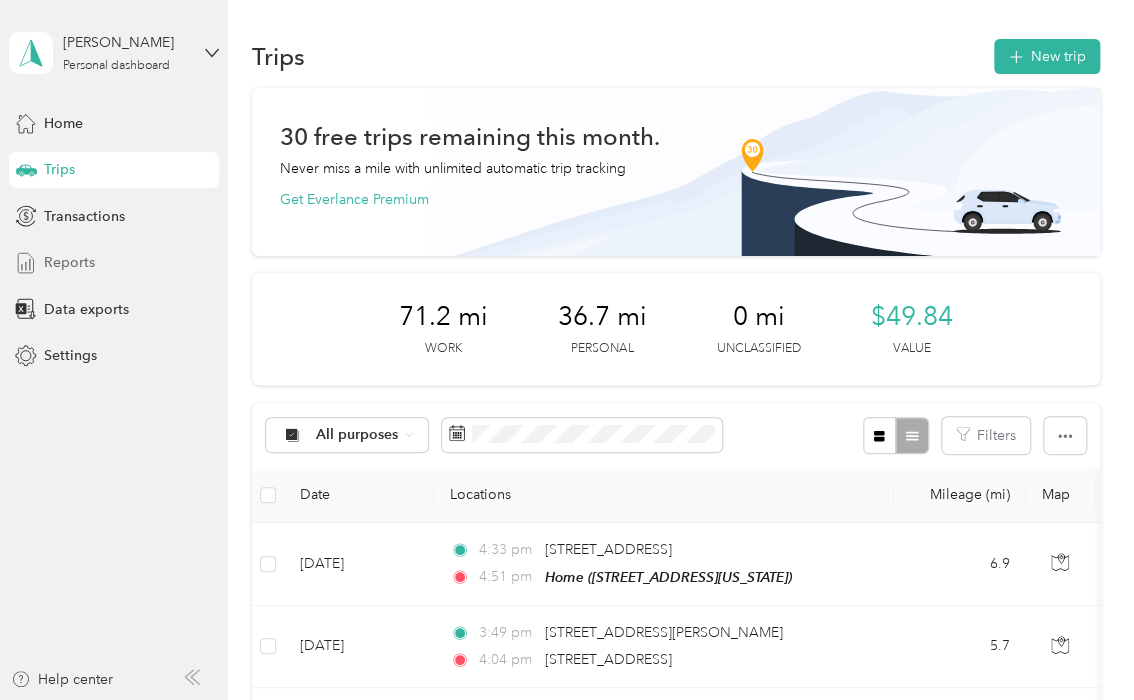 click on "Reports" at bounding box center [114, 263] 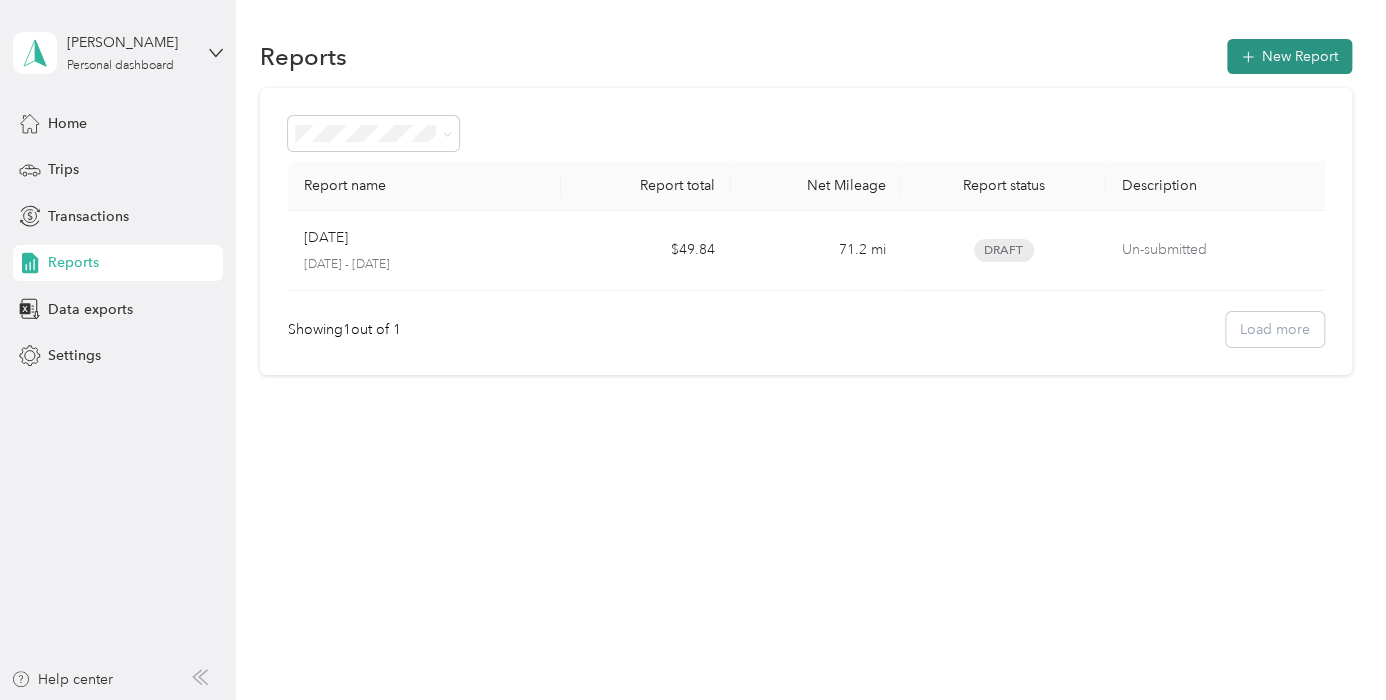 click on "New Report" at bounding box center (1289, 56) 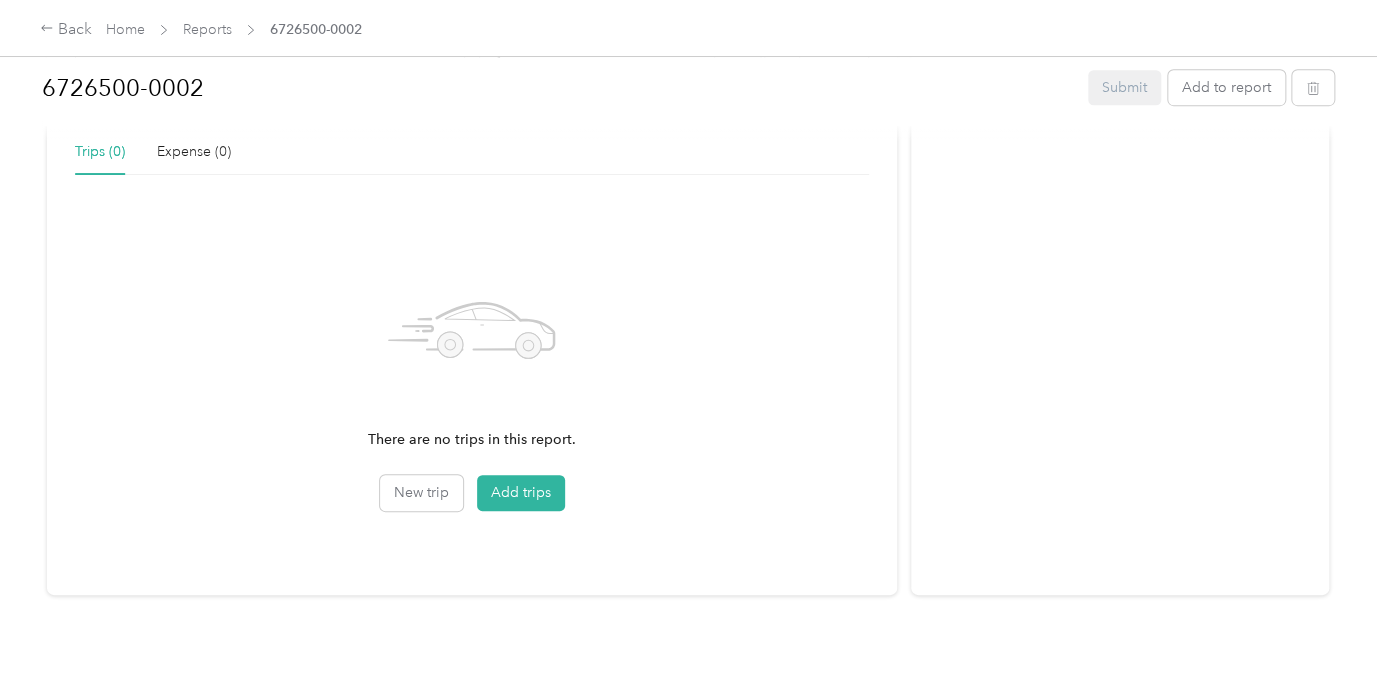 scroll, scrollTop: 0, scrollLeft: 0, axis: both 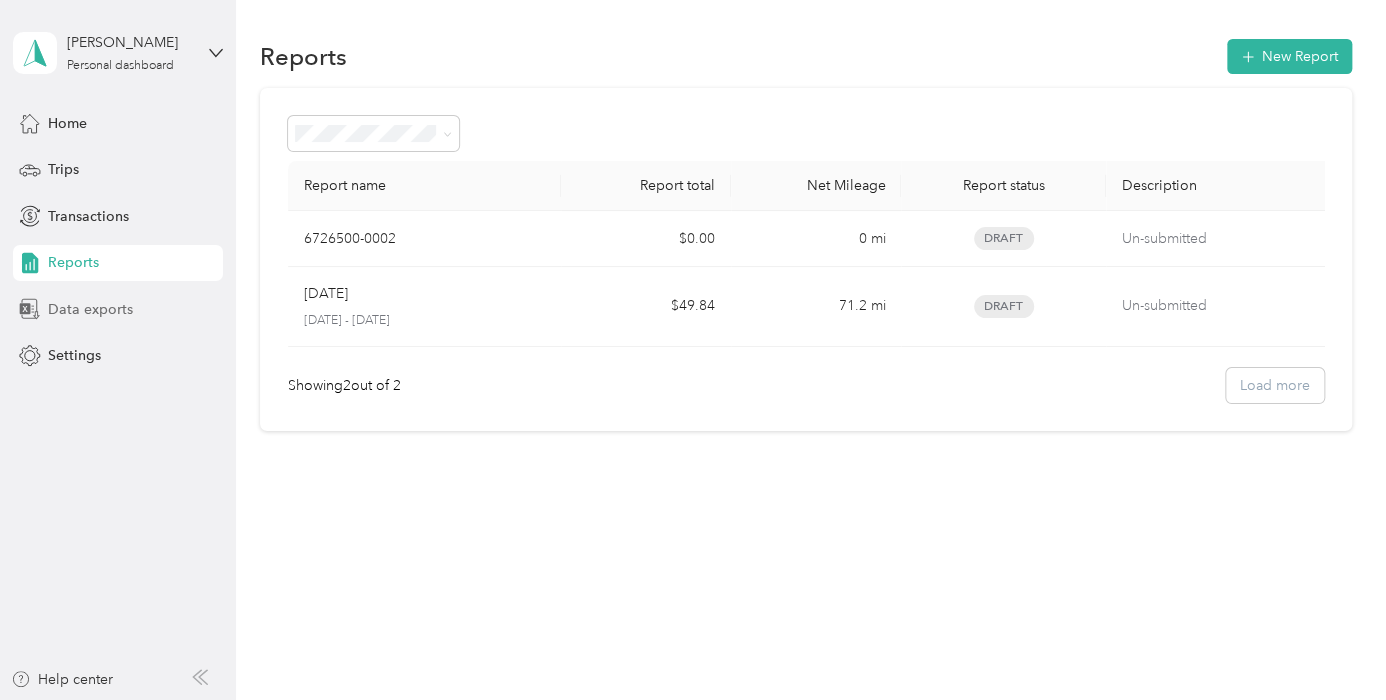 click on "Data exports" at bounding box center [90, 309] 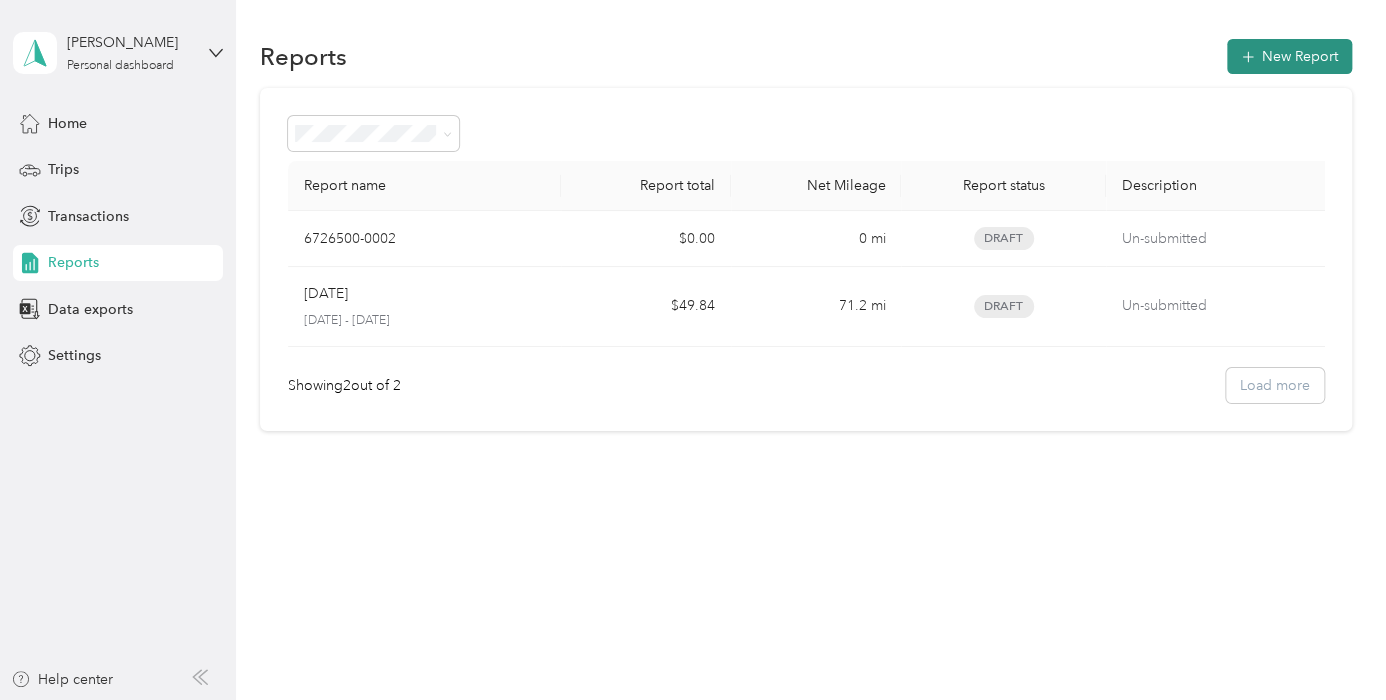 click on "New Report" at bounding box center (1289, 56) 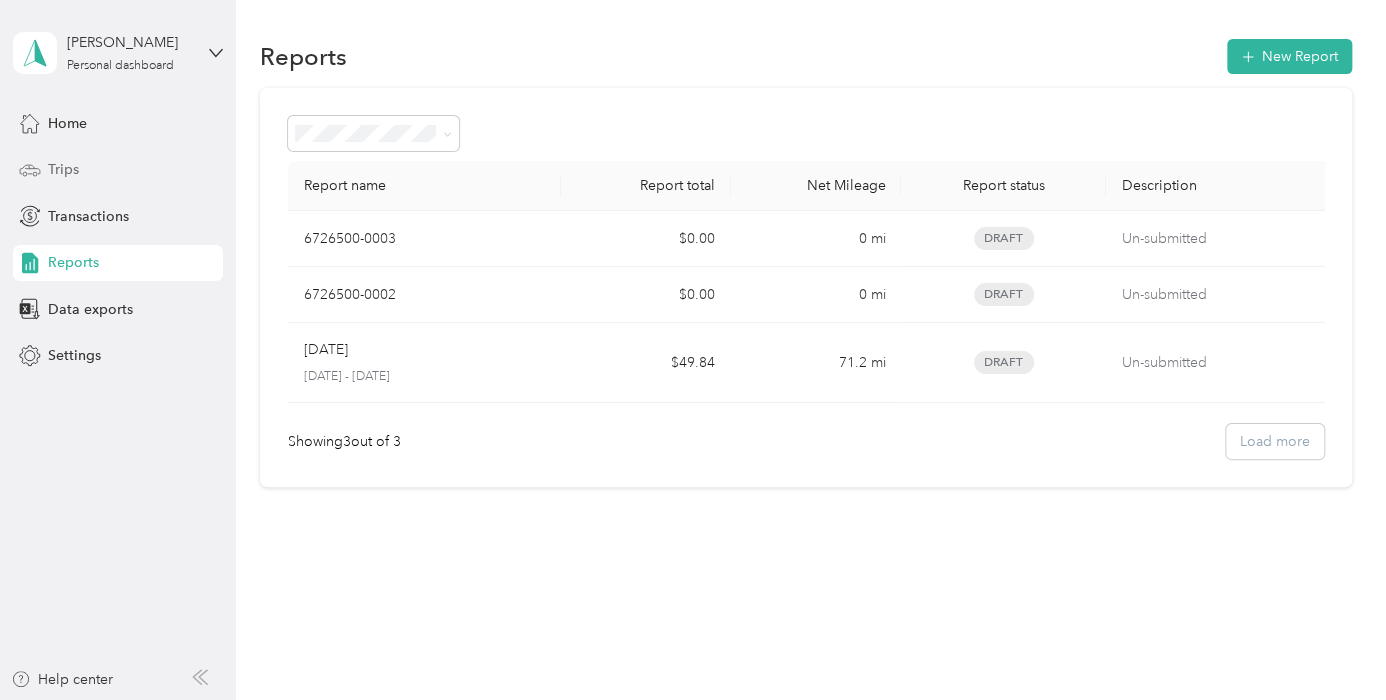 click on "Trips" at bounding box center (63, 169) 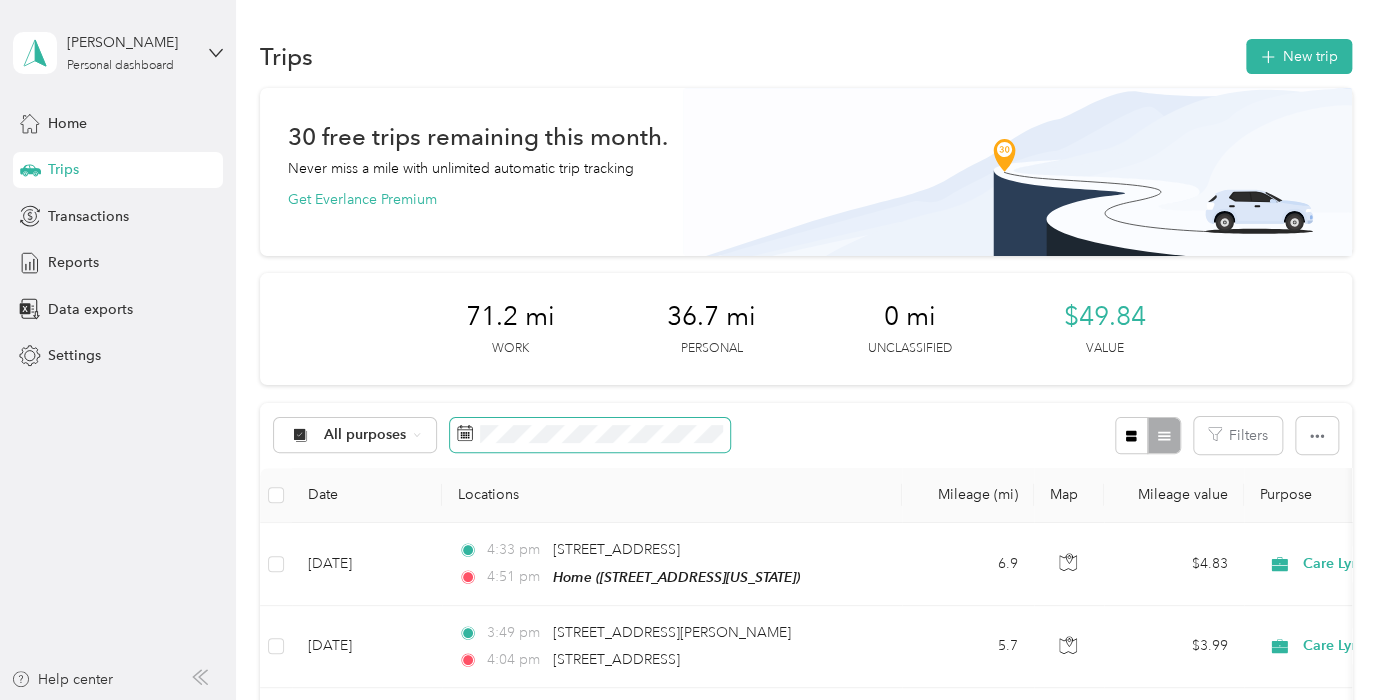 click at bounding box center (590, 435) 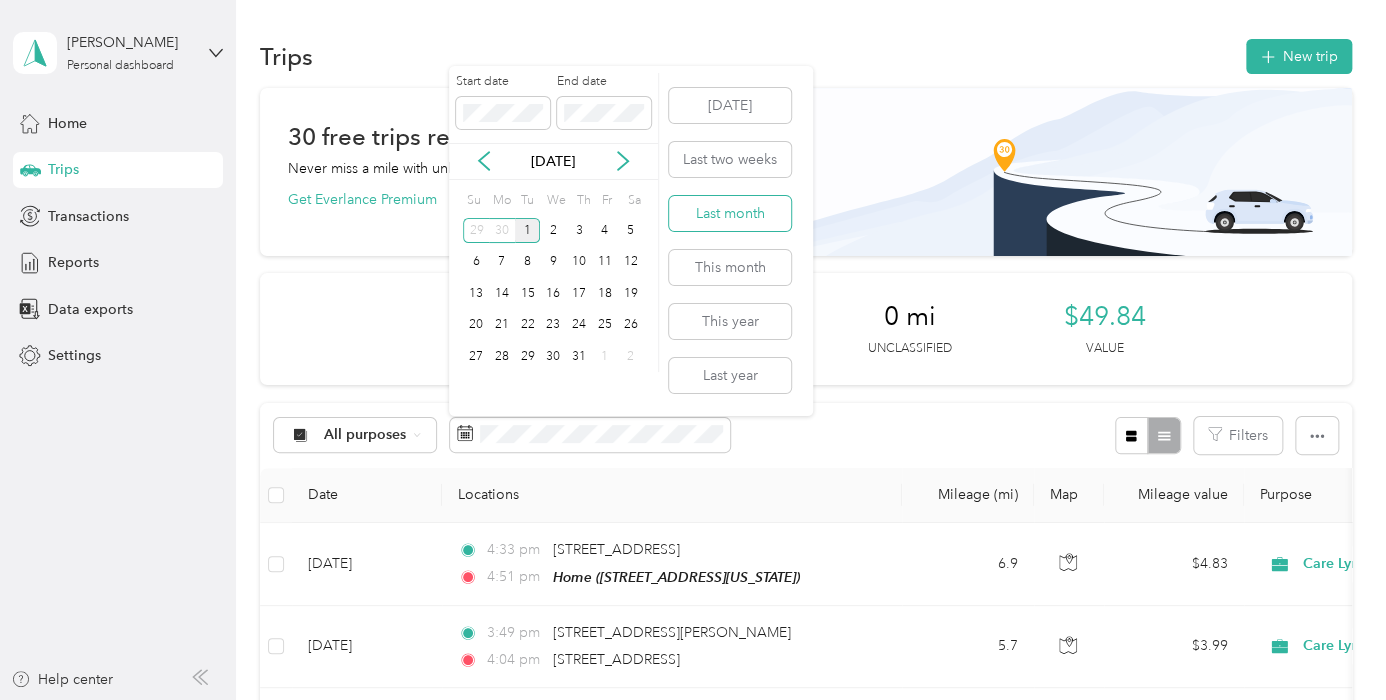 click on "Last month" at bounding box center [730, 213] 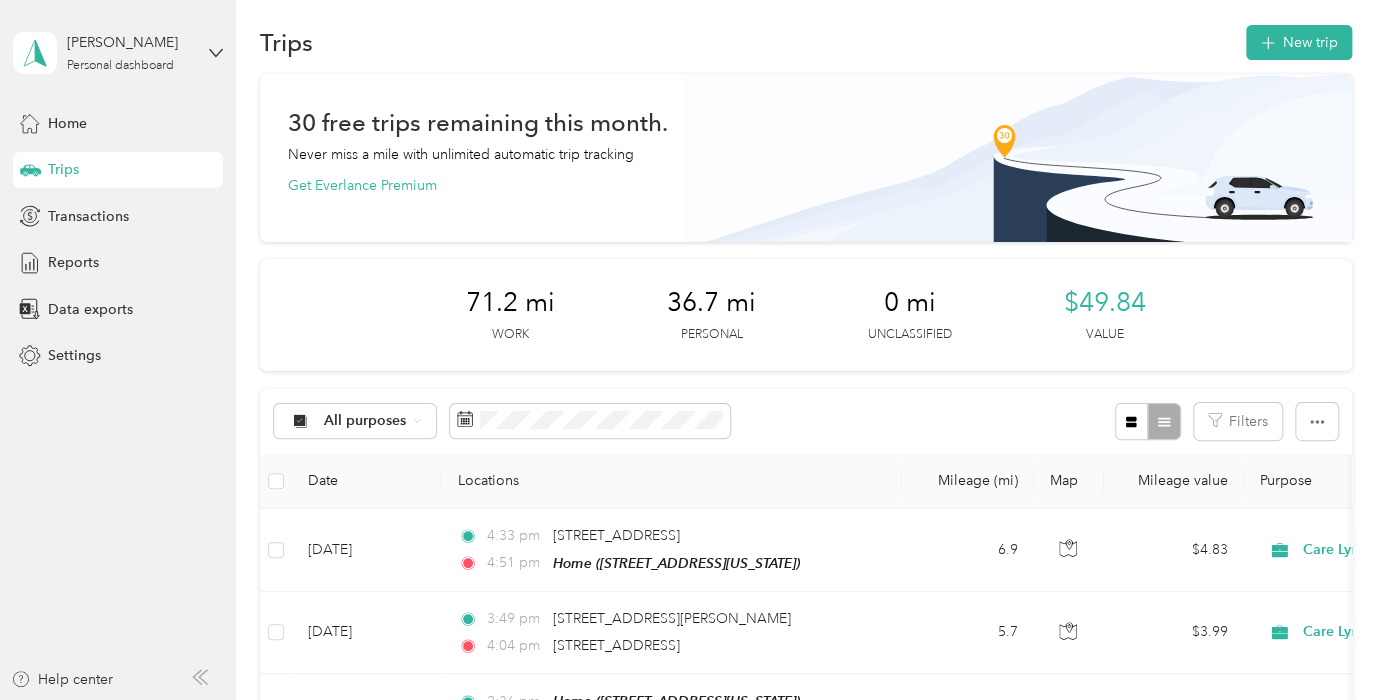 scroll, scrollTop: 0, scrollLeft: 0, axis: both 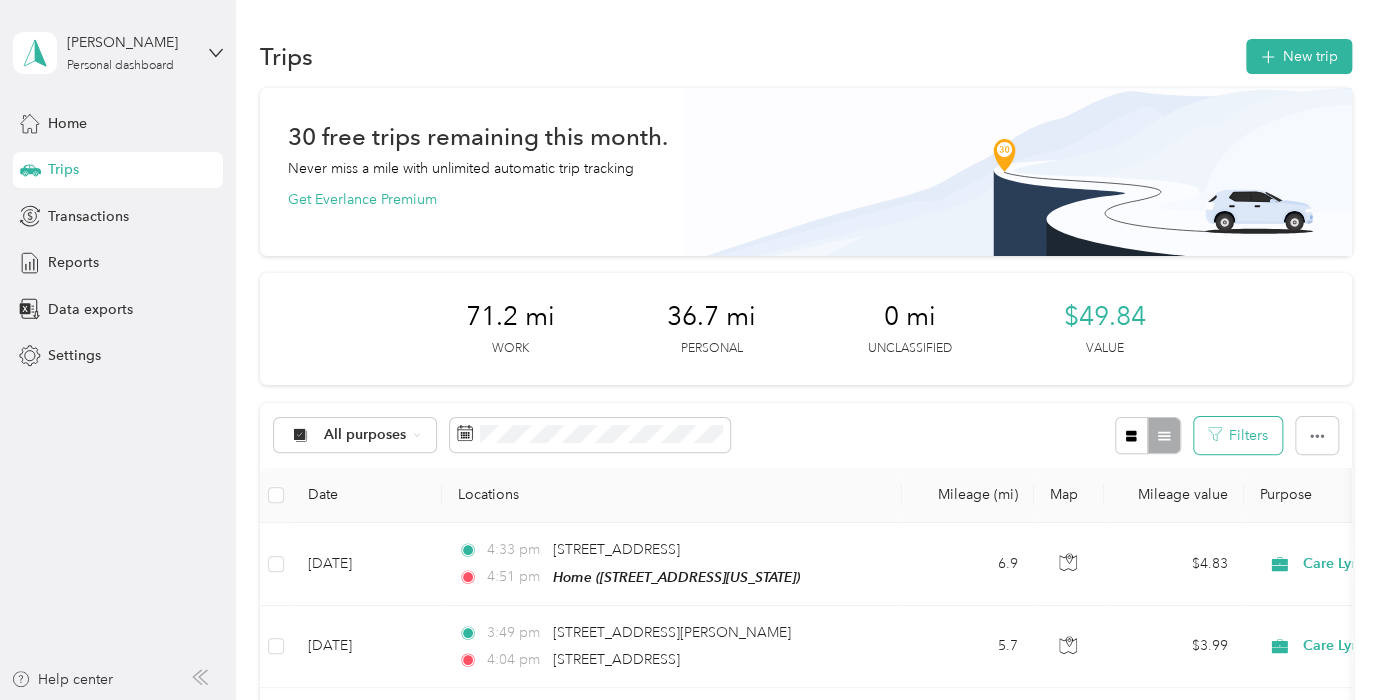 click on "Filters" at bounding box center (1238, 435) 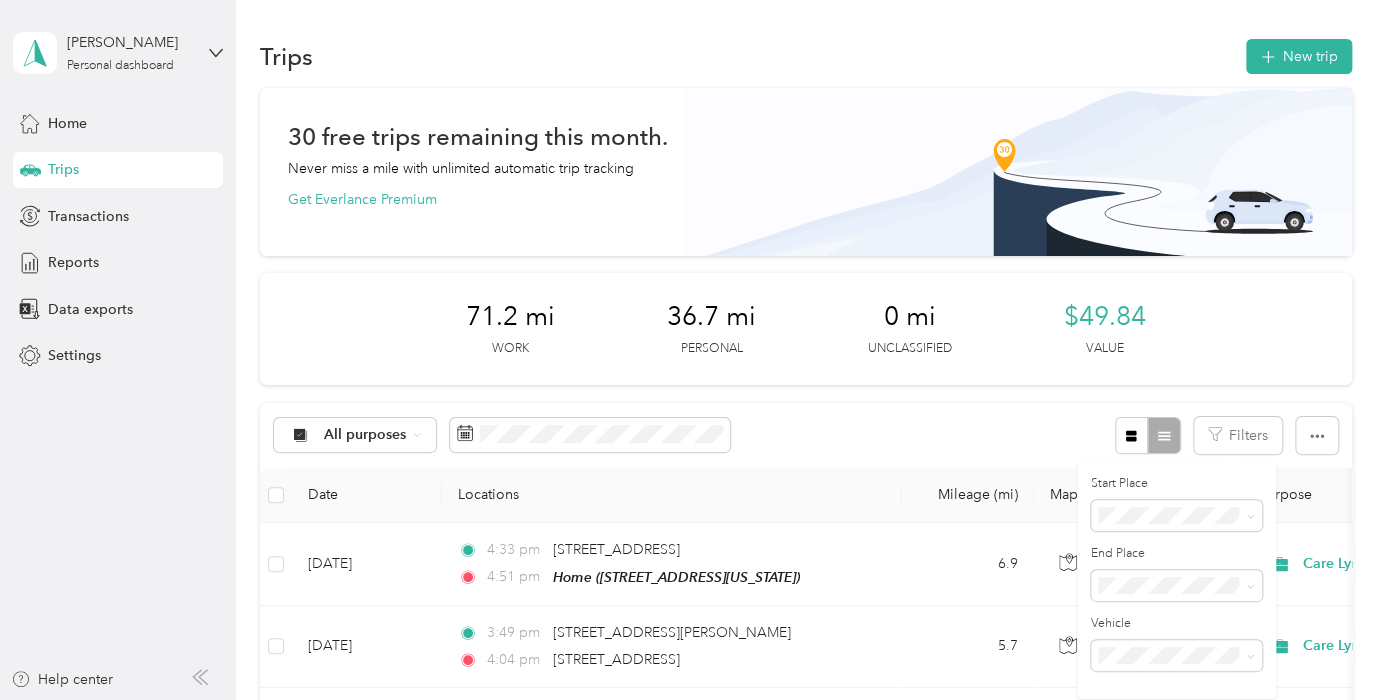 click at bounding box center (1147, 435) 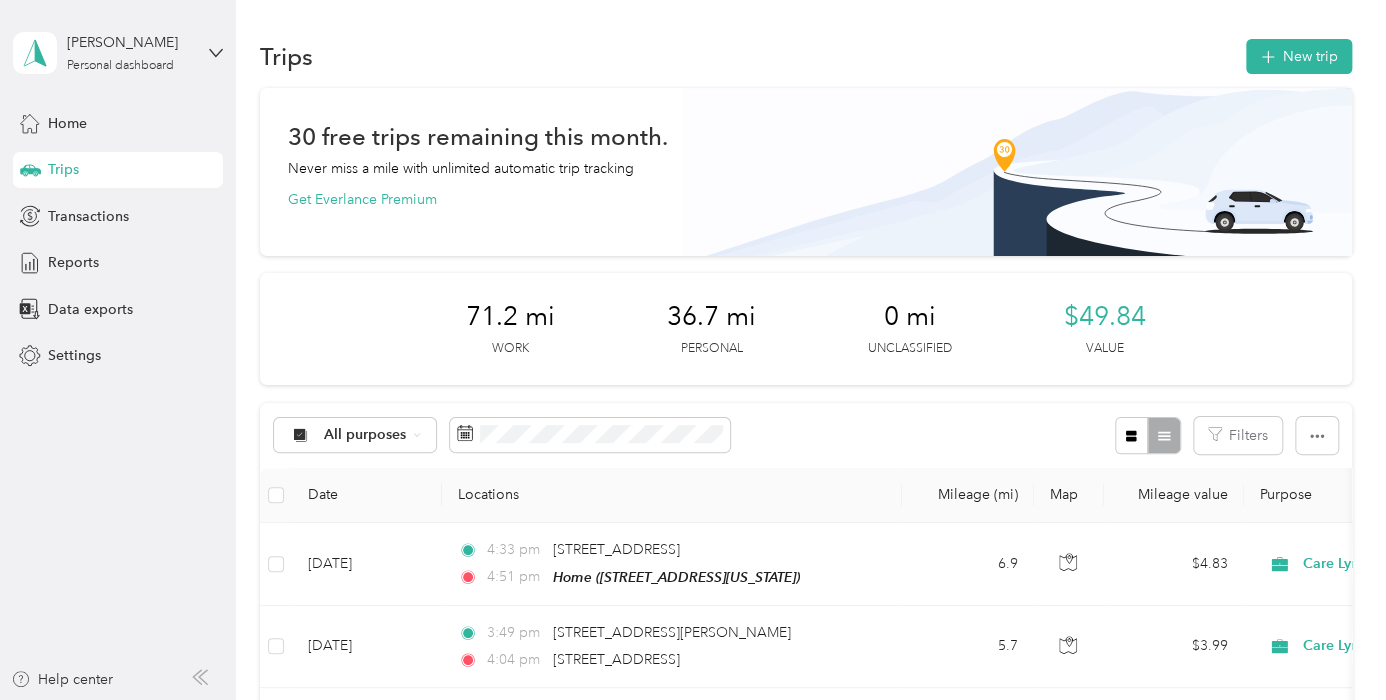 click at bounding box center [1147, 435] 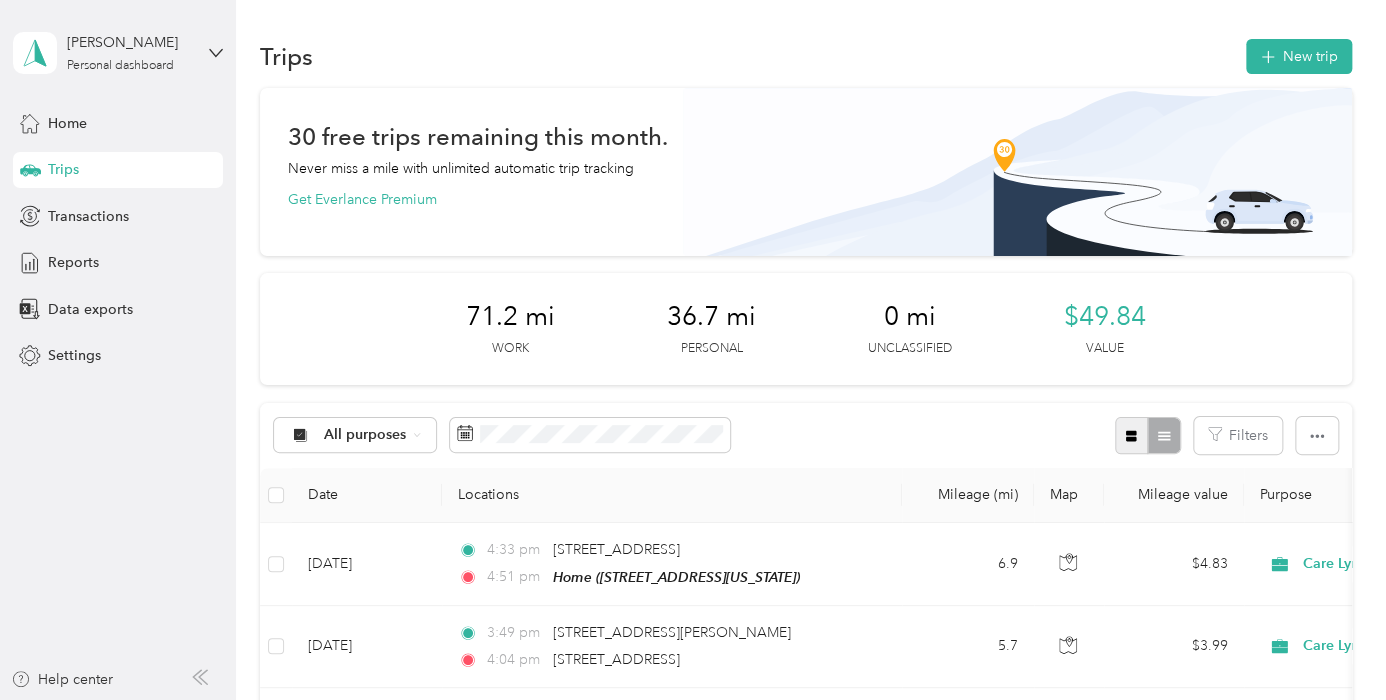 click 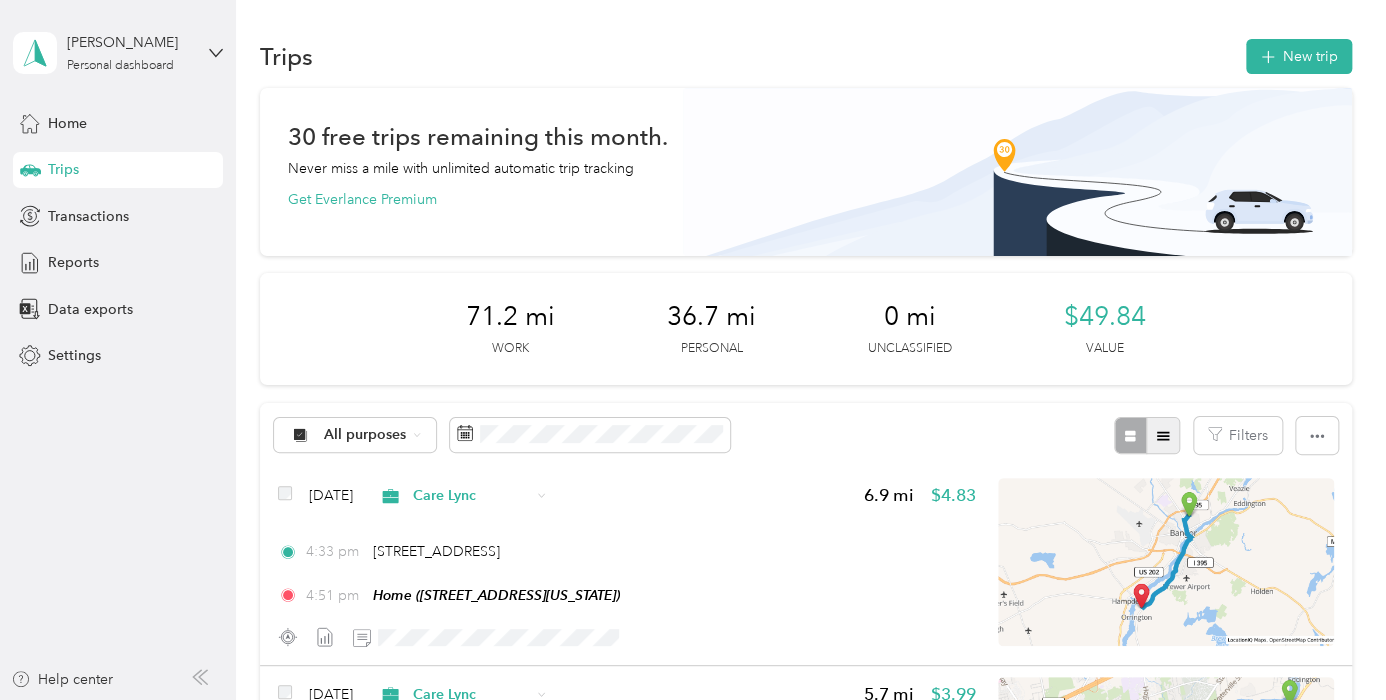 click 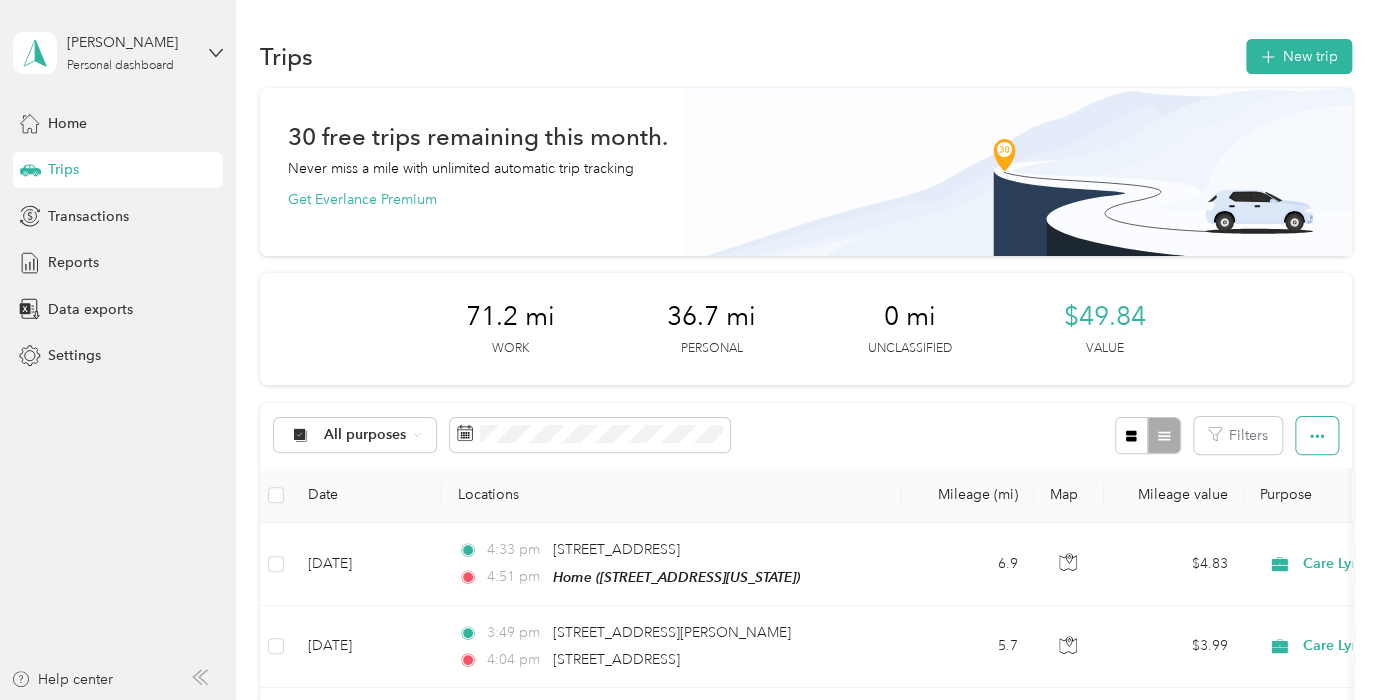 click 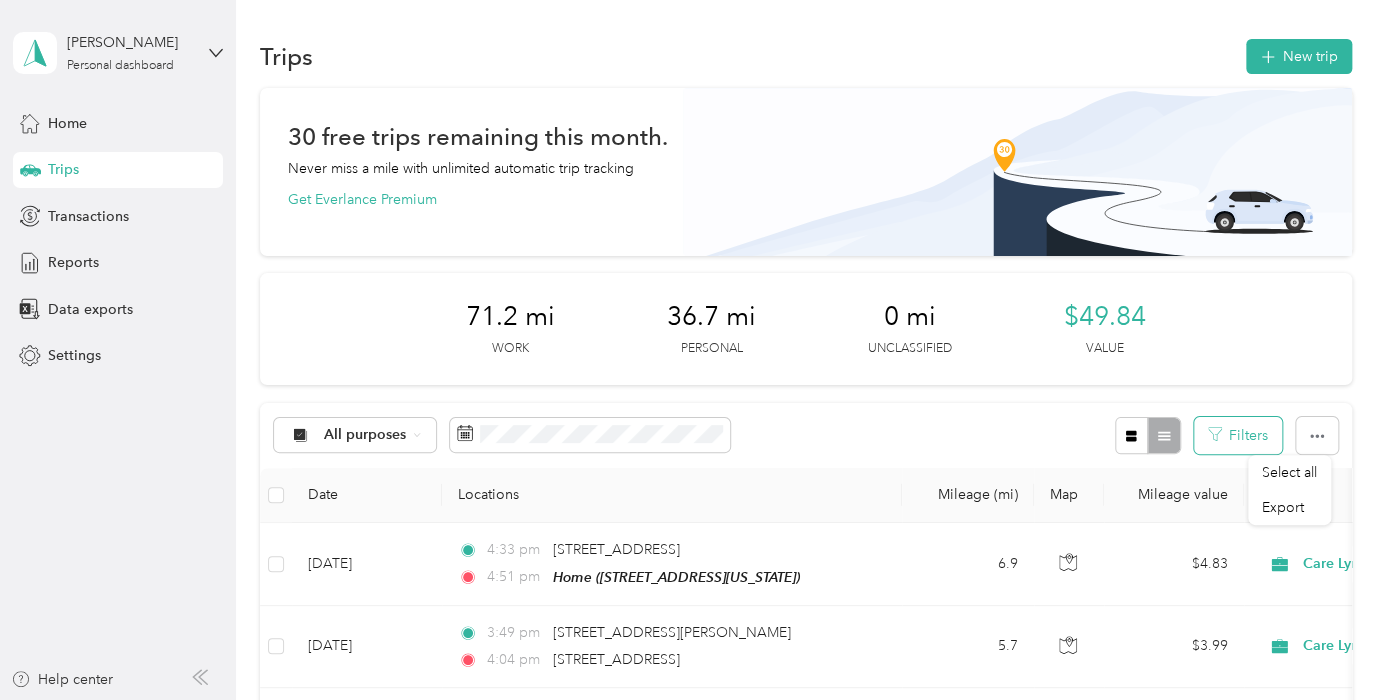 click on "Filters" at bounding box center (1238, 435) 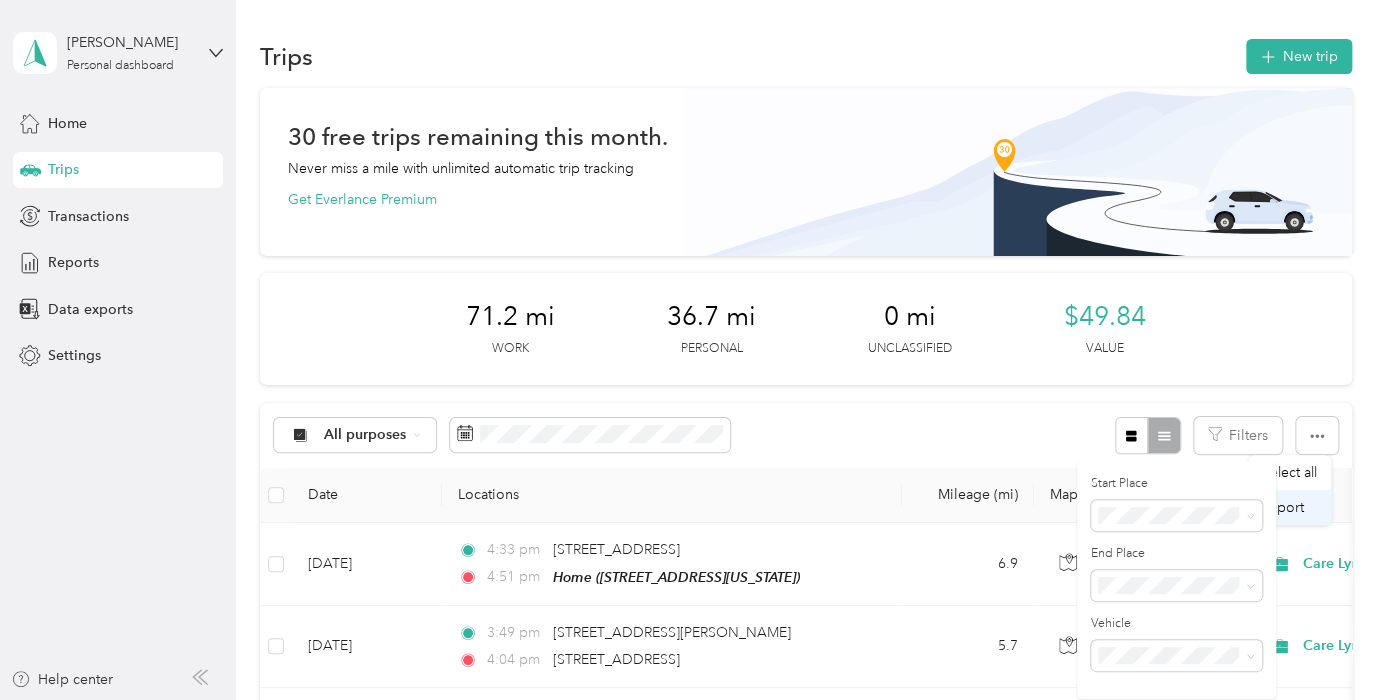 click on "Export" at bounding box center (1283, 507) 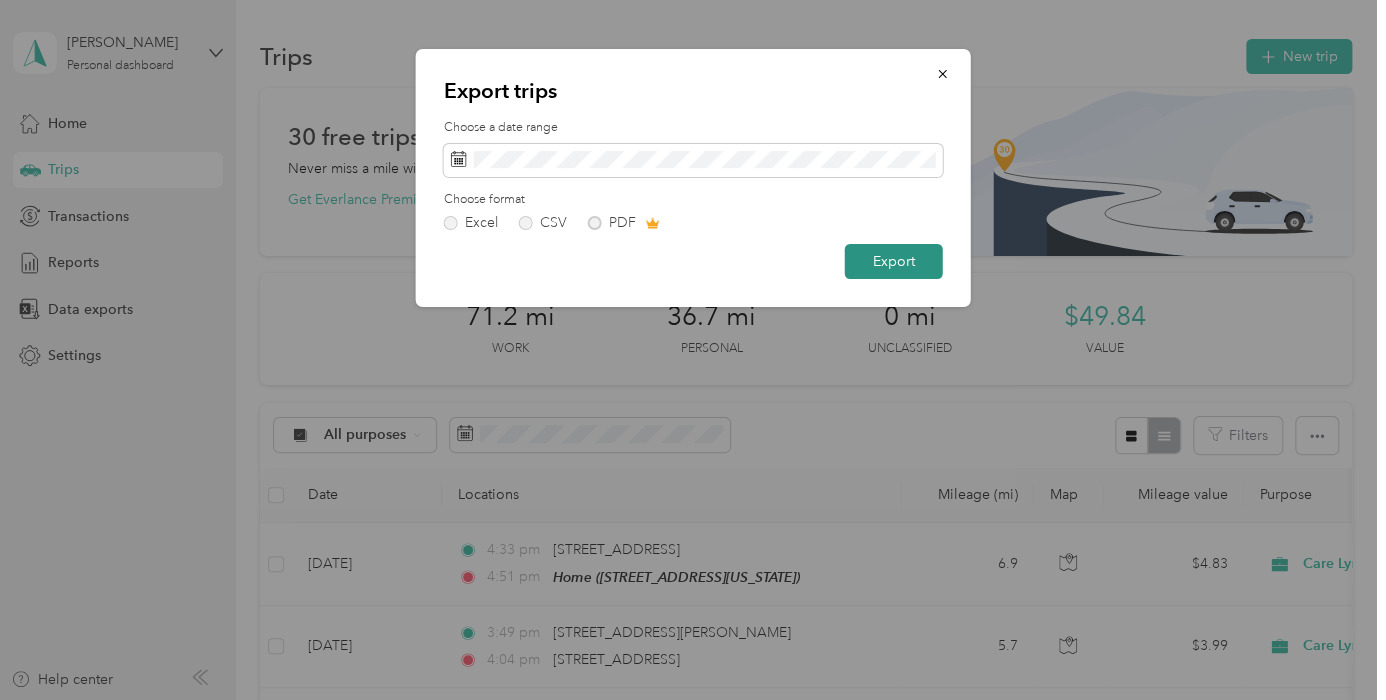 click on "Export" at bounding box center (894, 261) 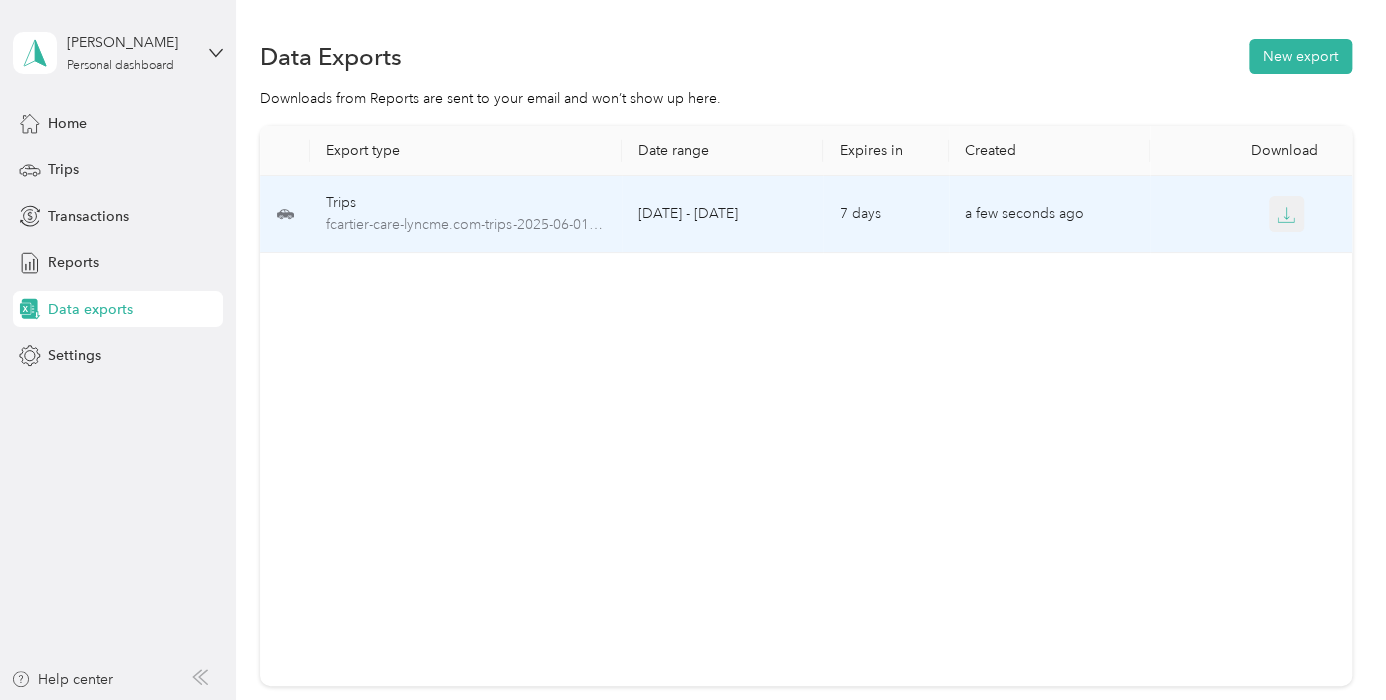 click 